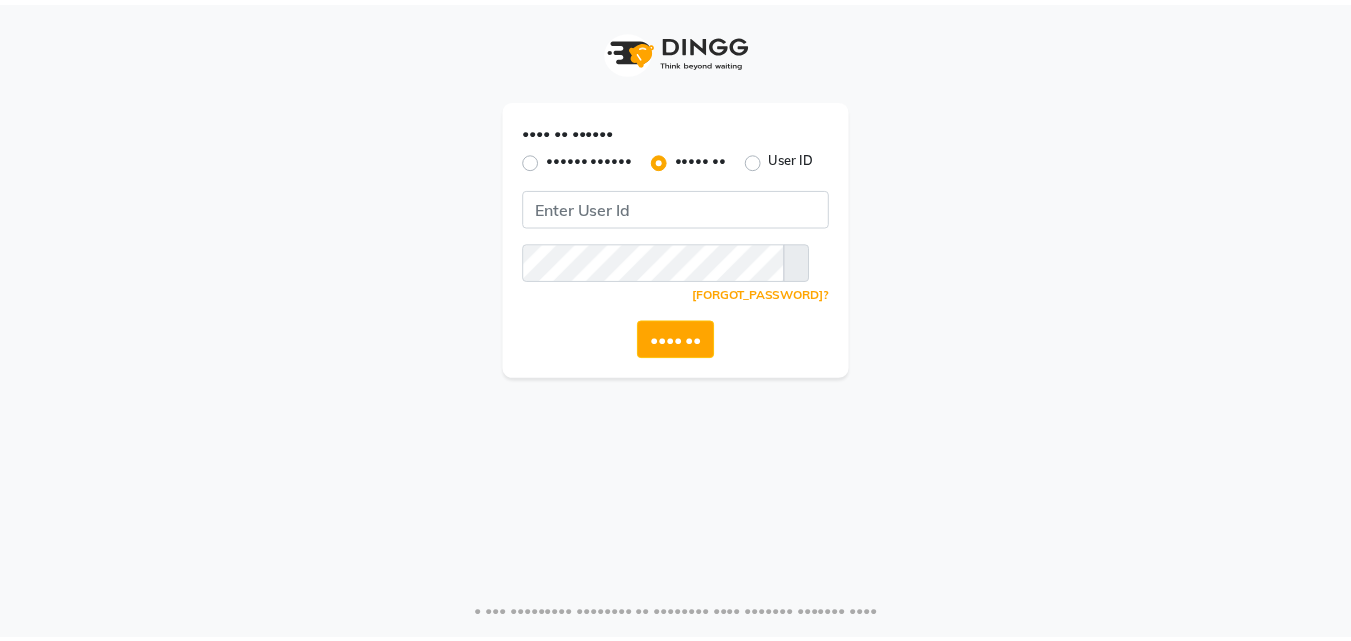 scroll, scrollTop: 0, scrollLeft: 0, axis: both 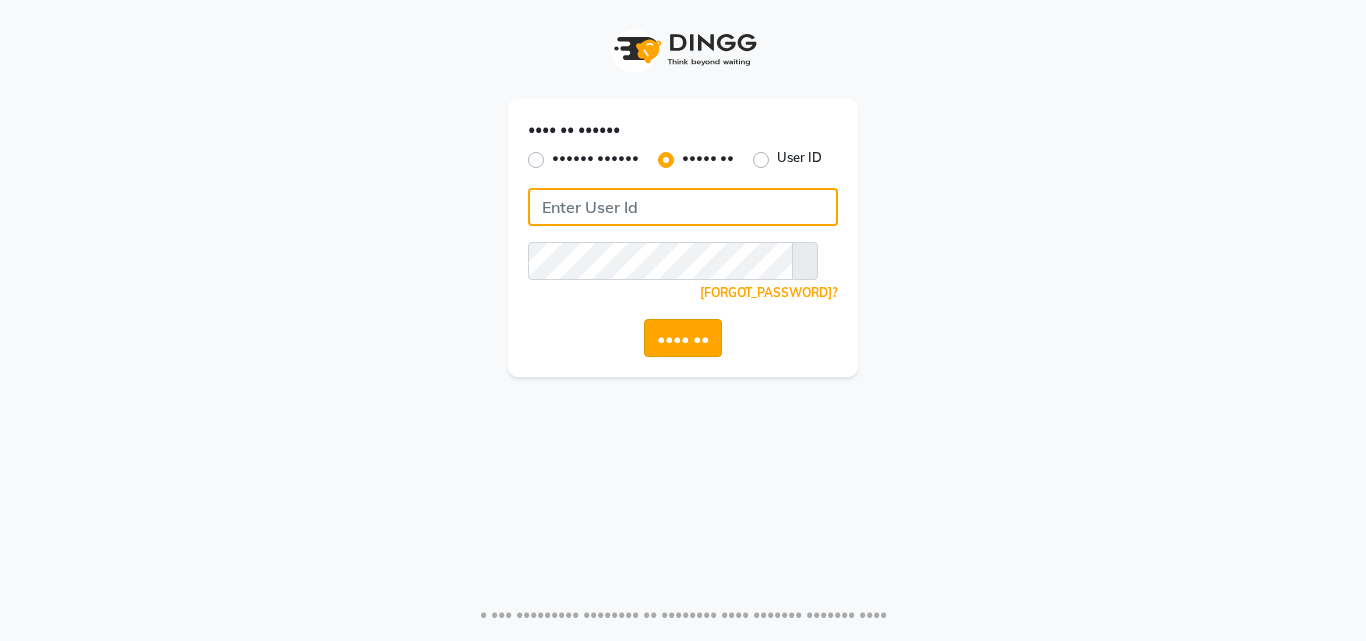 type on "•••••••••••••••••" 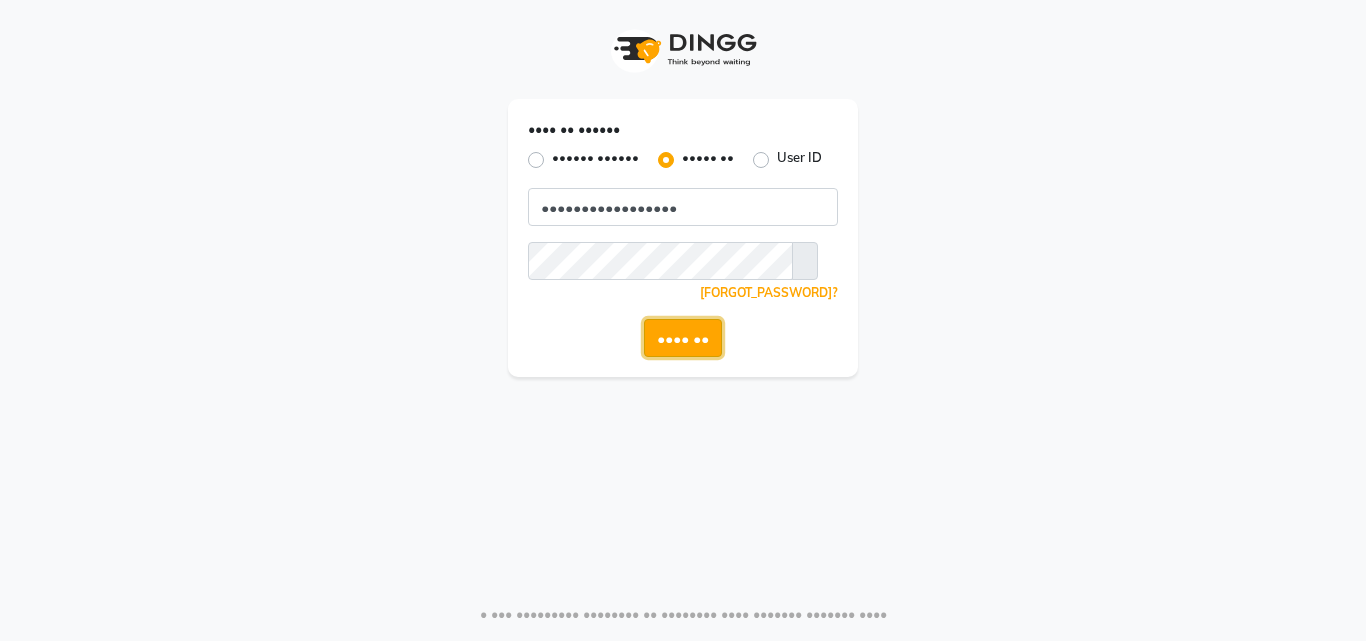 click on "•••• ••" at bounding box center (683, 338) 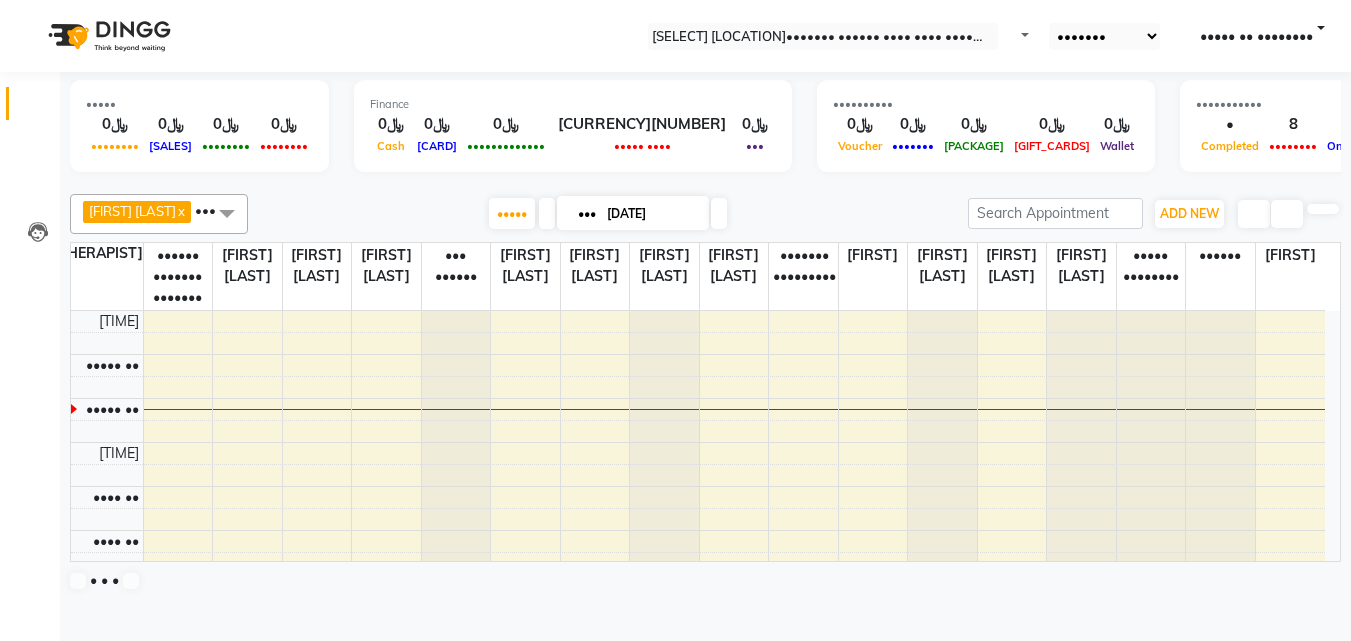 scroll, scrollTop: 0, scrollLeft: 0, axis: both 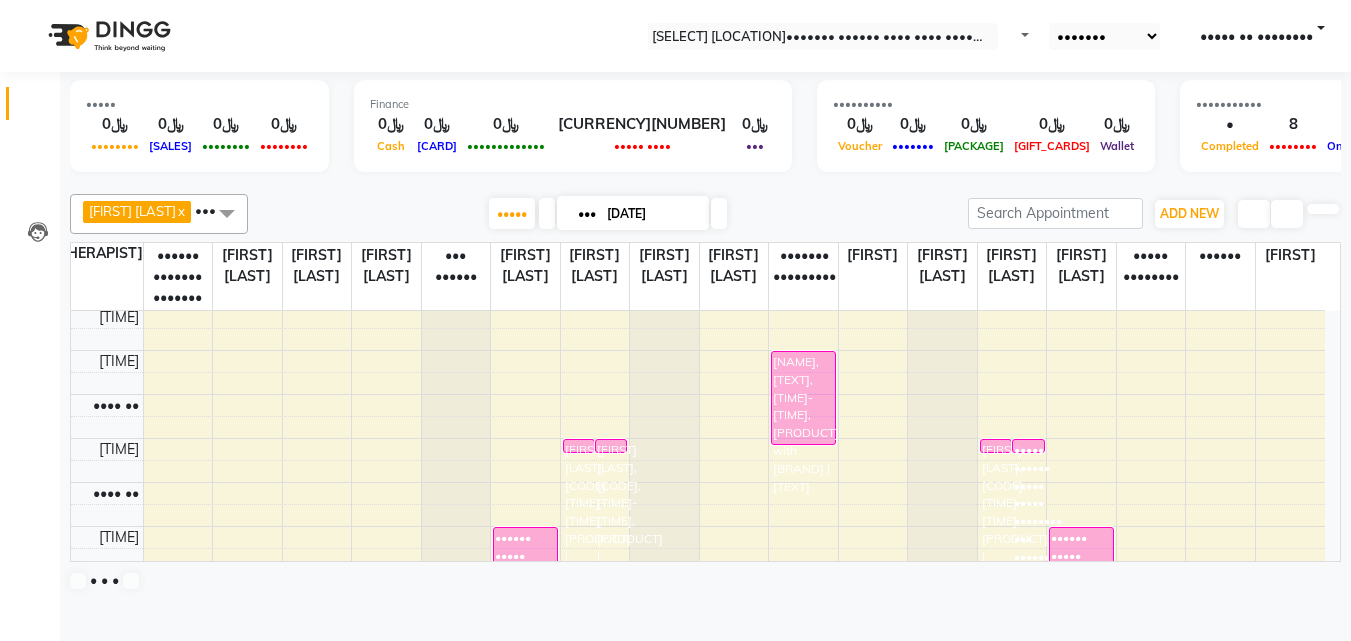 click on "[FIRST] [LAST], [CODE], [TIME]-[TIME], [PRODUCT] | [PRODUCT_DESCRIPTION]" at bounding box center (579, 446) 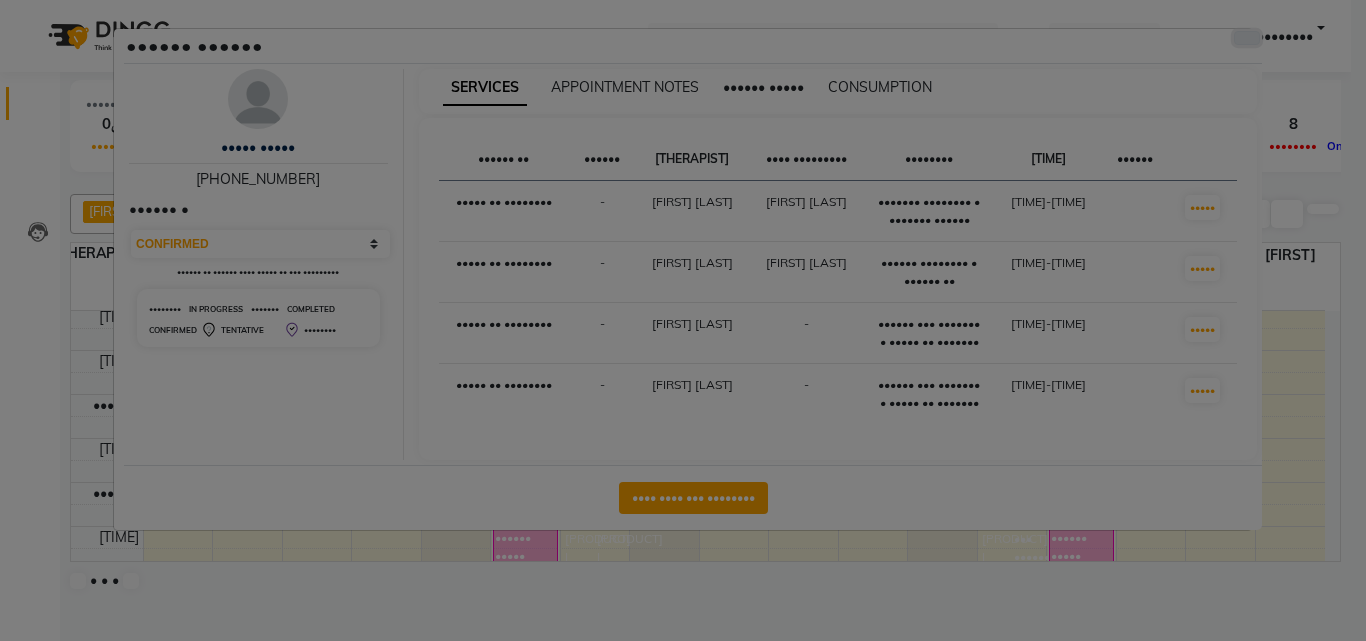 click at bounding box center [1247, 38] 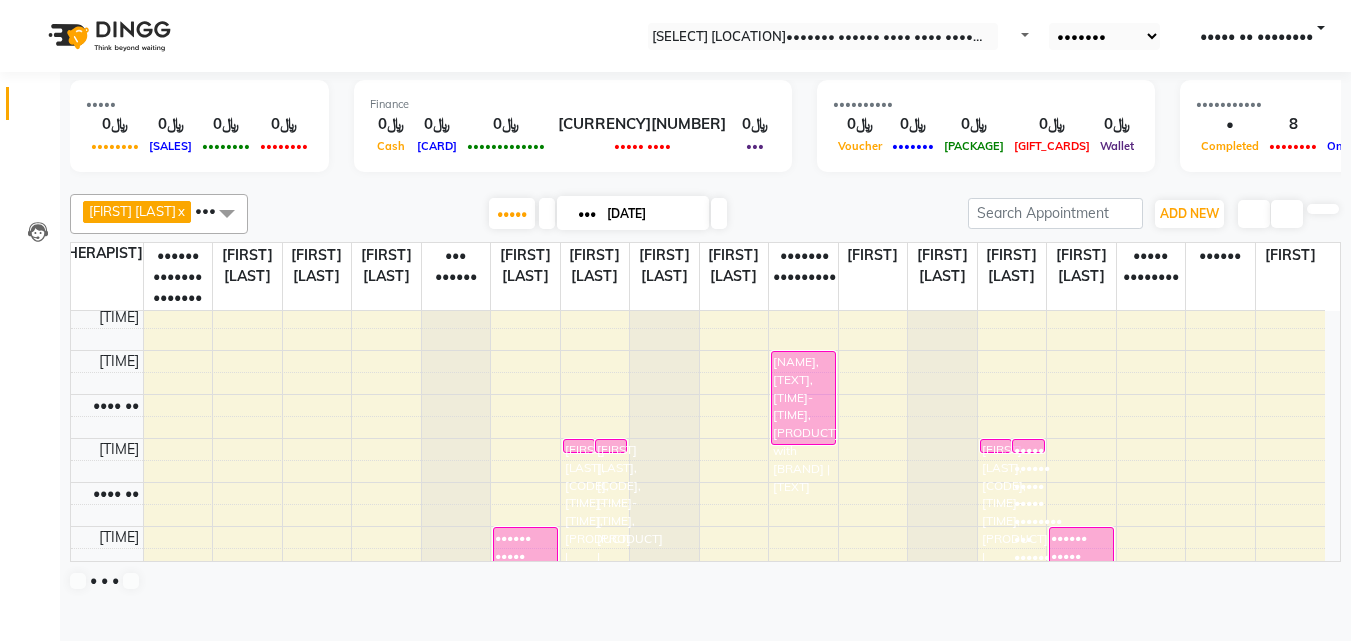 click on "[FIRST] [LAST], [CODE], [TIME]-[TIME], [PRODUCT] | [PRODUCT_DESCRIPTION]" at bounding box center [579, 446] 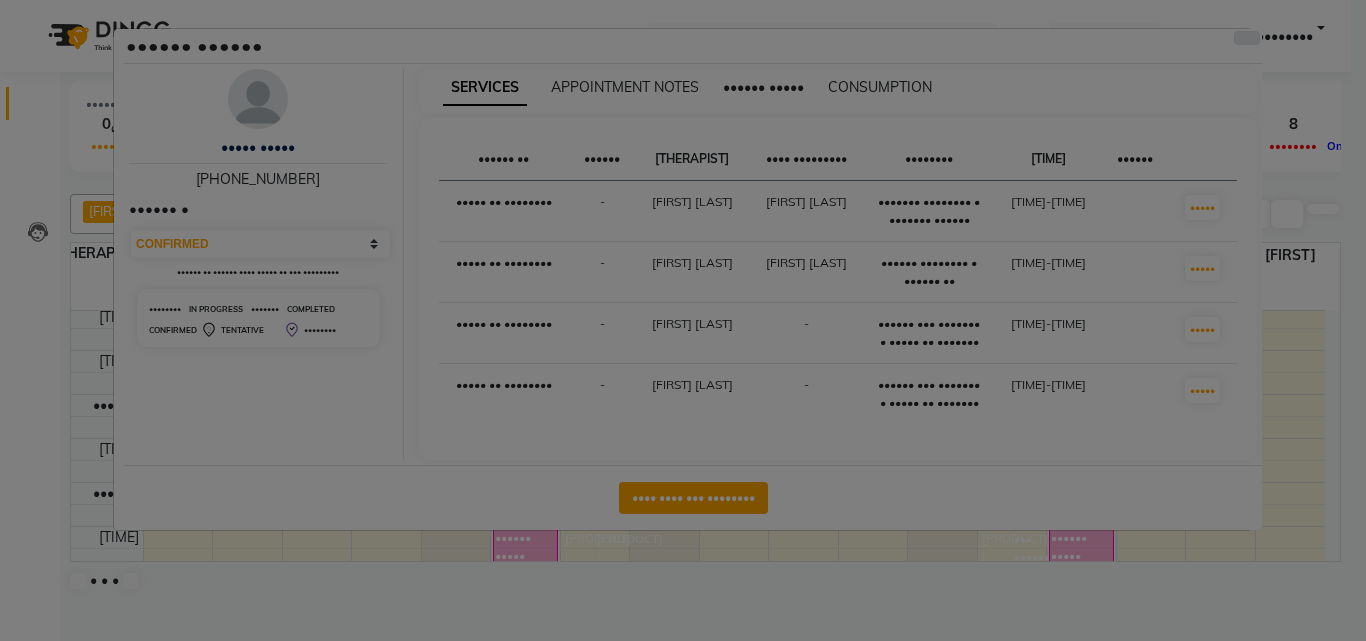 click at bounding box center (1247, 38) 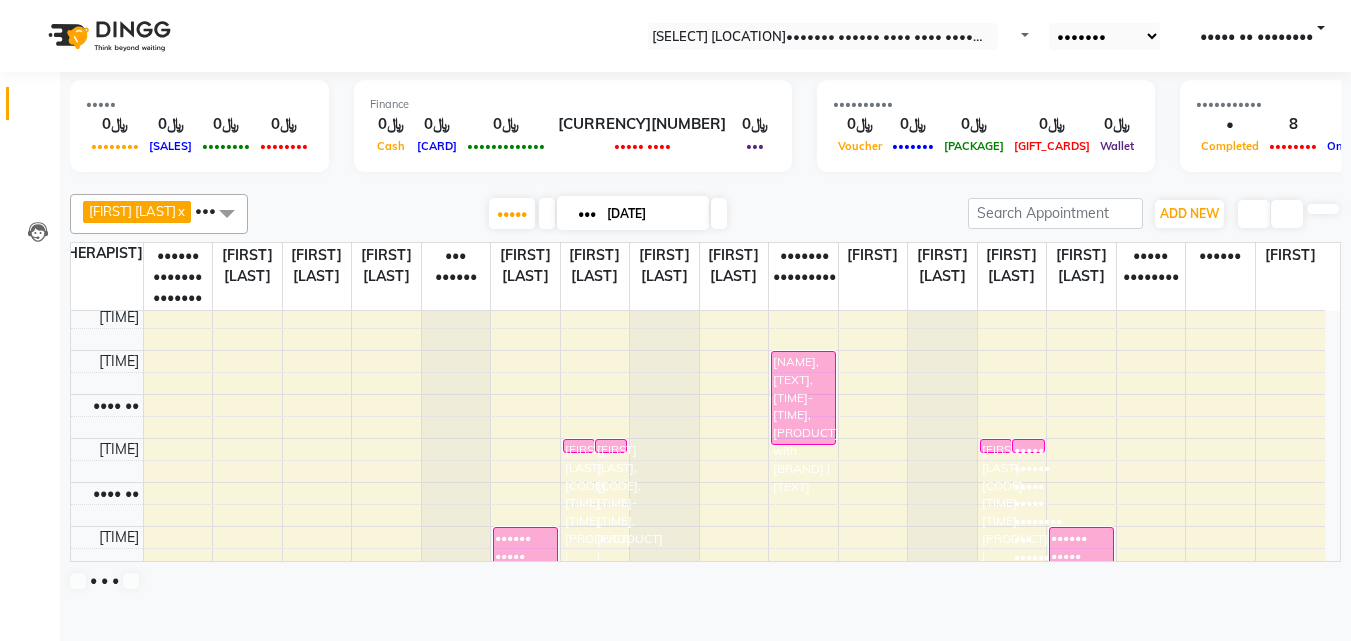 click on "[NAME], [TEXT], [TIME]-[TIME], [PRODUCT] with [BRAND] | [TEXT]" at bounding box center (525, 570) 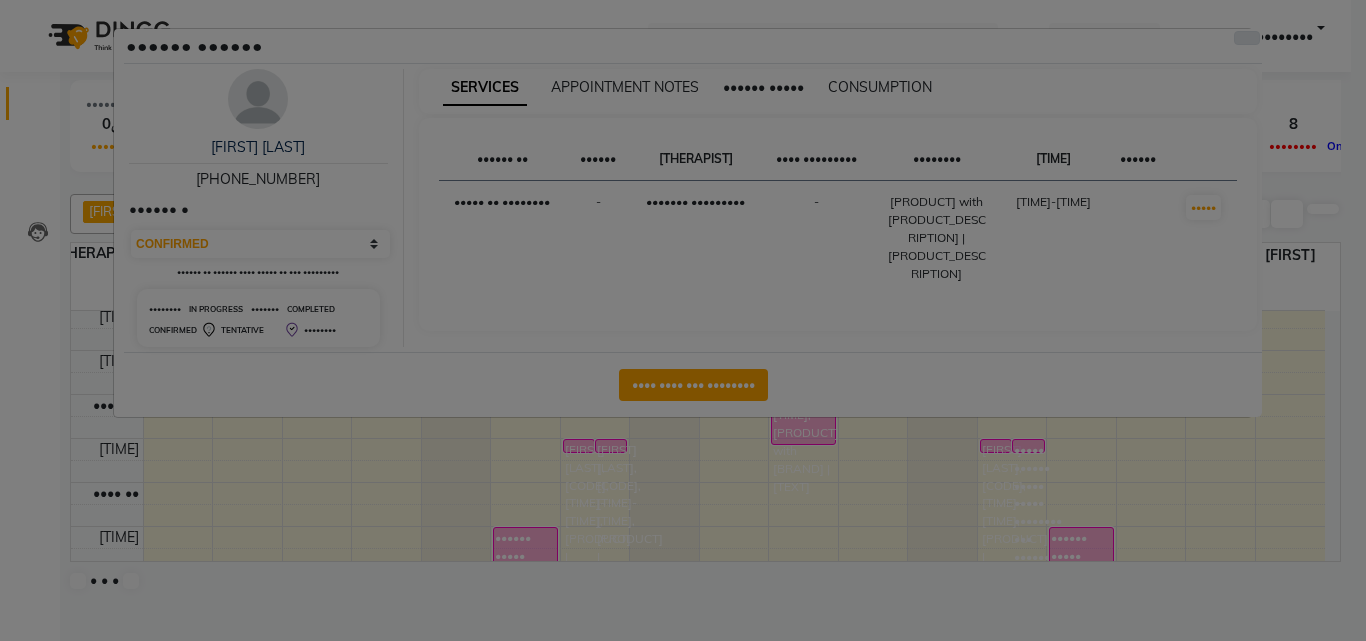 click at bounding box center [1247, 38] 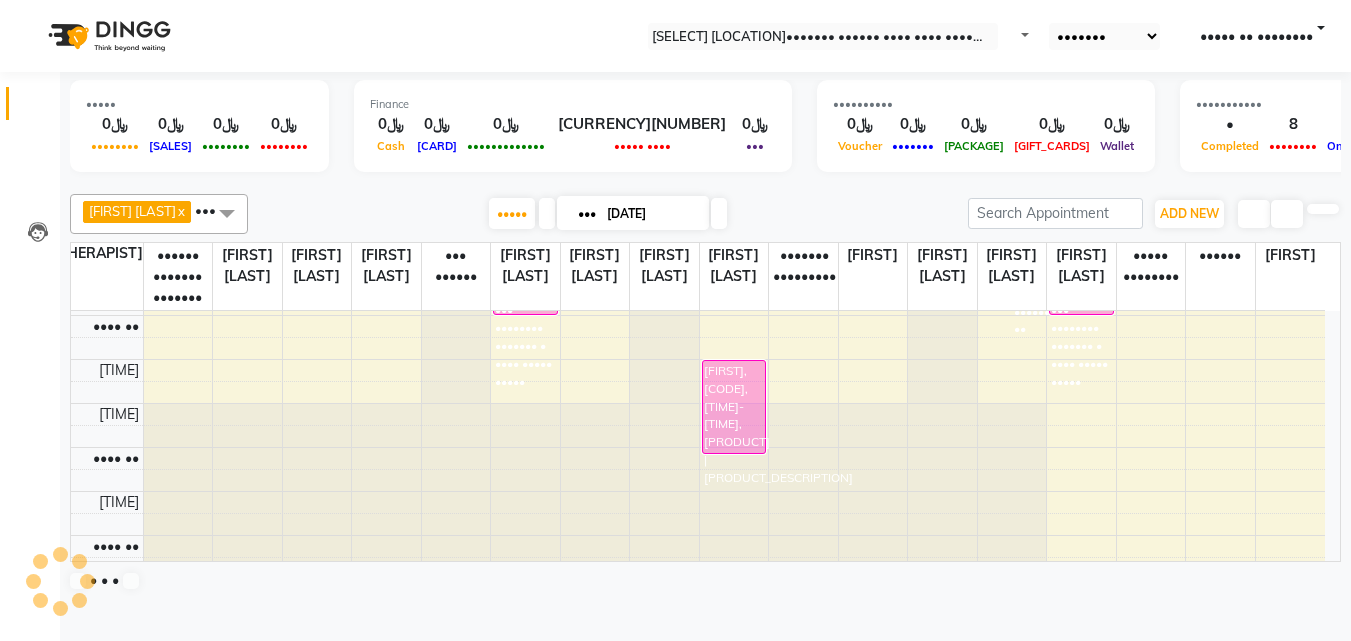 scroll, scrollTop: 700, scrollLeft: 0, axis: vertical 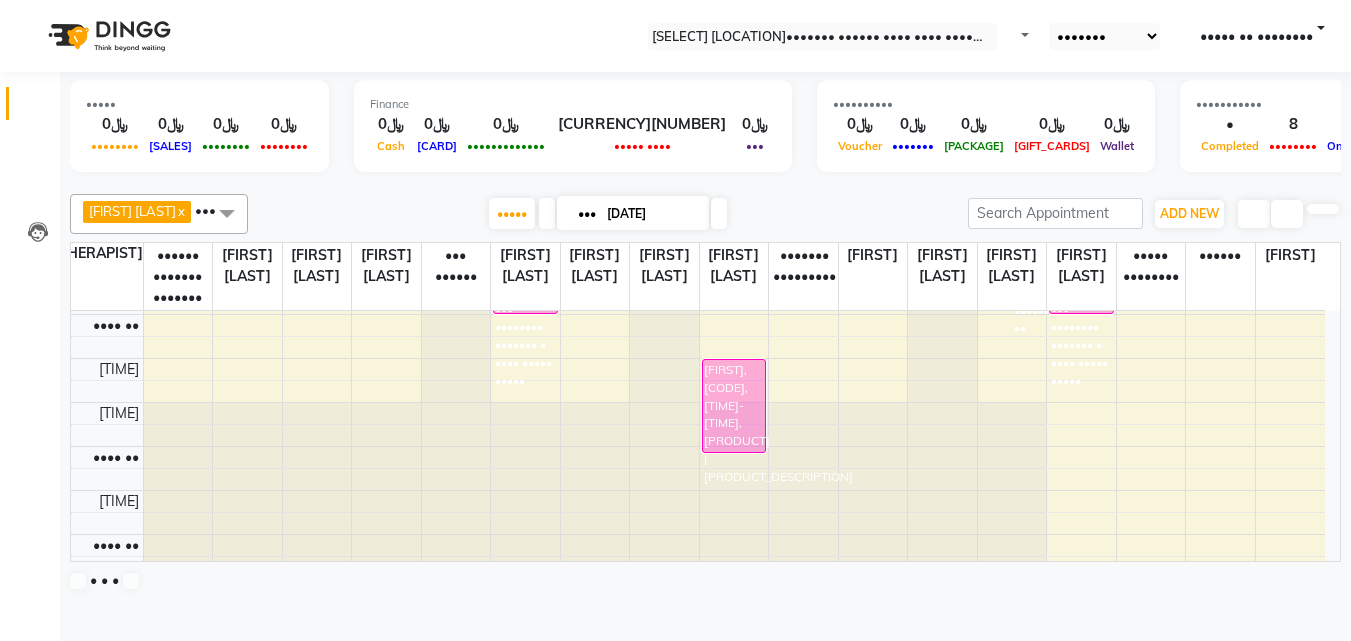 click on "[FIRST], [CODE], [TIME]-[TIME], [PRODUCT] | [PRODUCT_DESCRIPTION]" at bounding box center [525, 270] 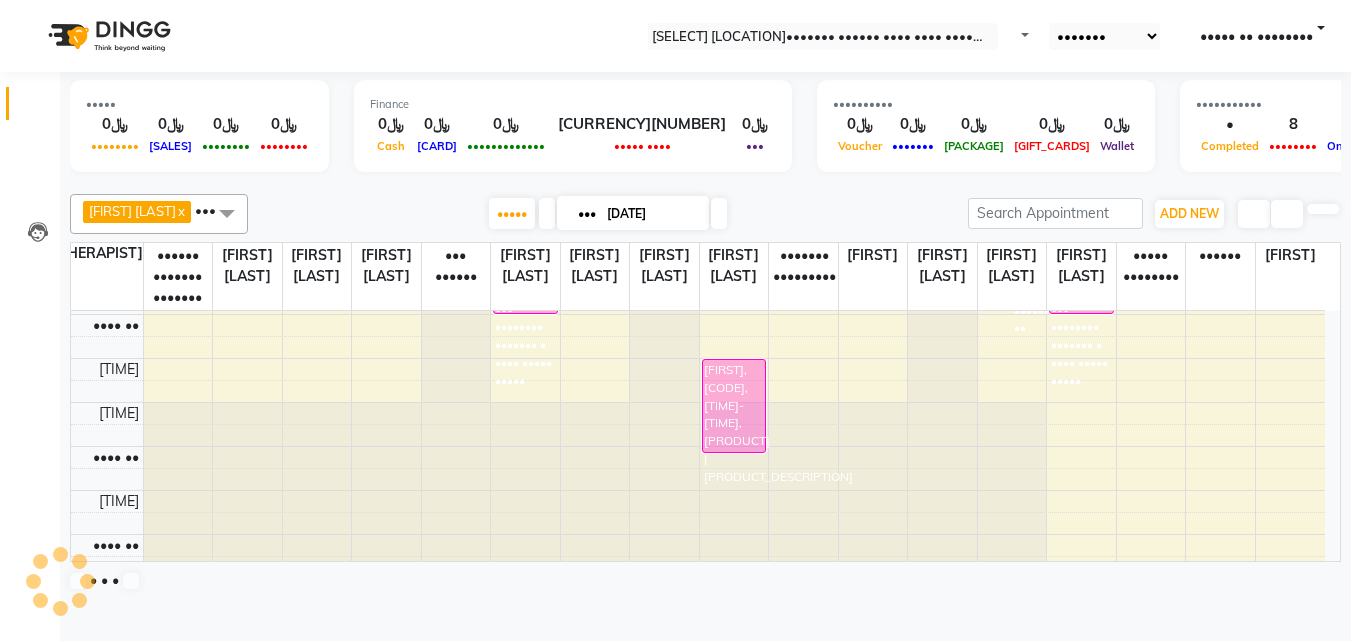 click on "[OPEN_DETAILS]" at bounding box center (62, 654) 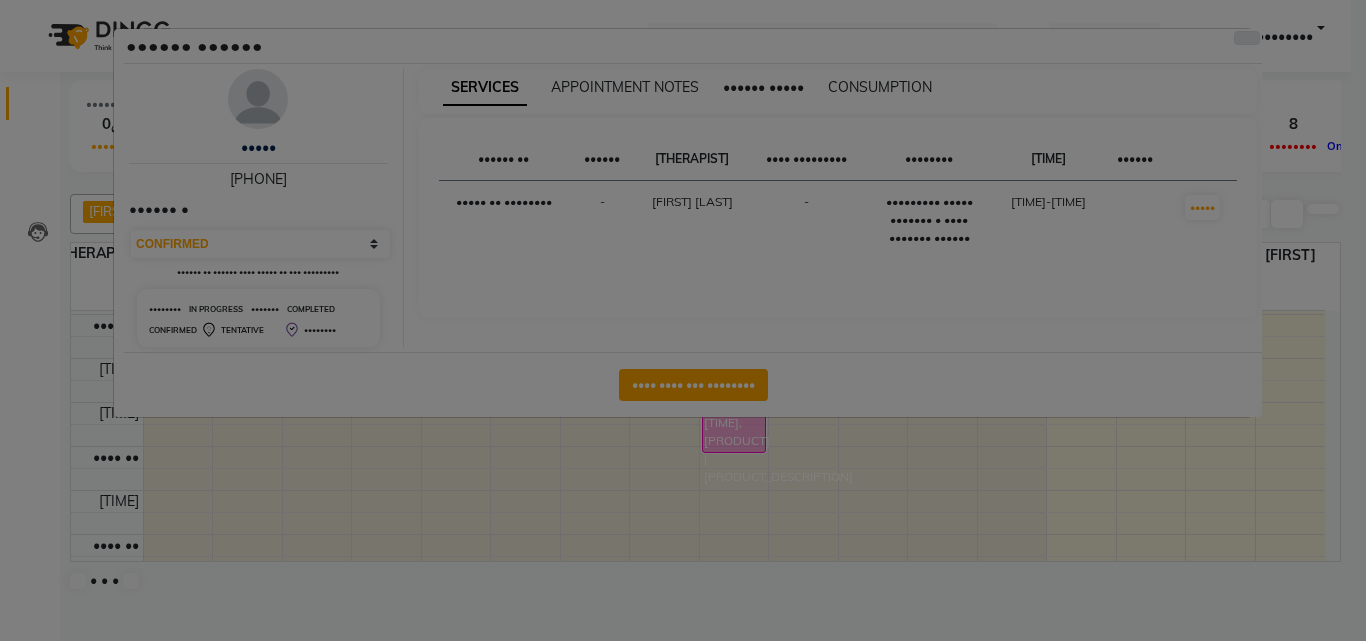 click at bounding box center [1247, 38] 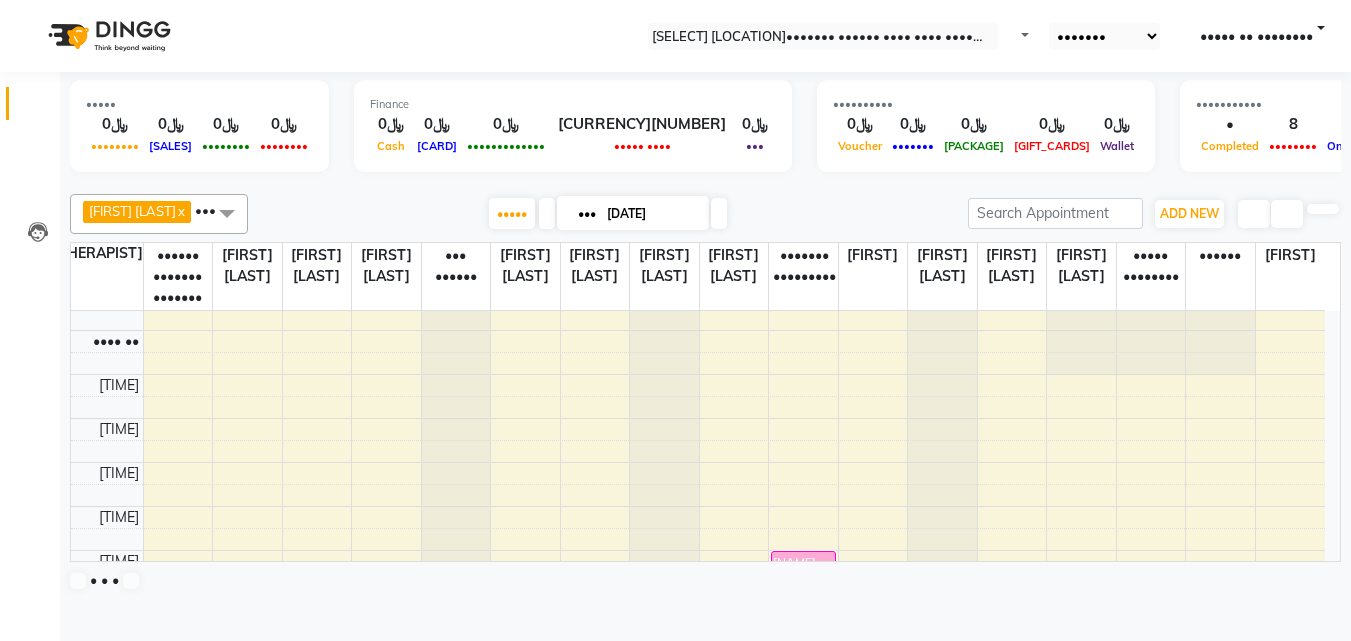 scroll, scrollTop: 0, scrollLeft: 0, axis: both 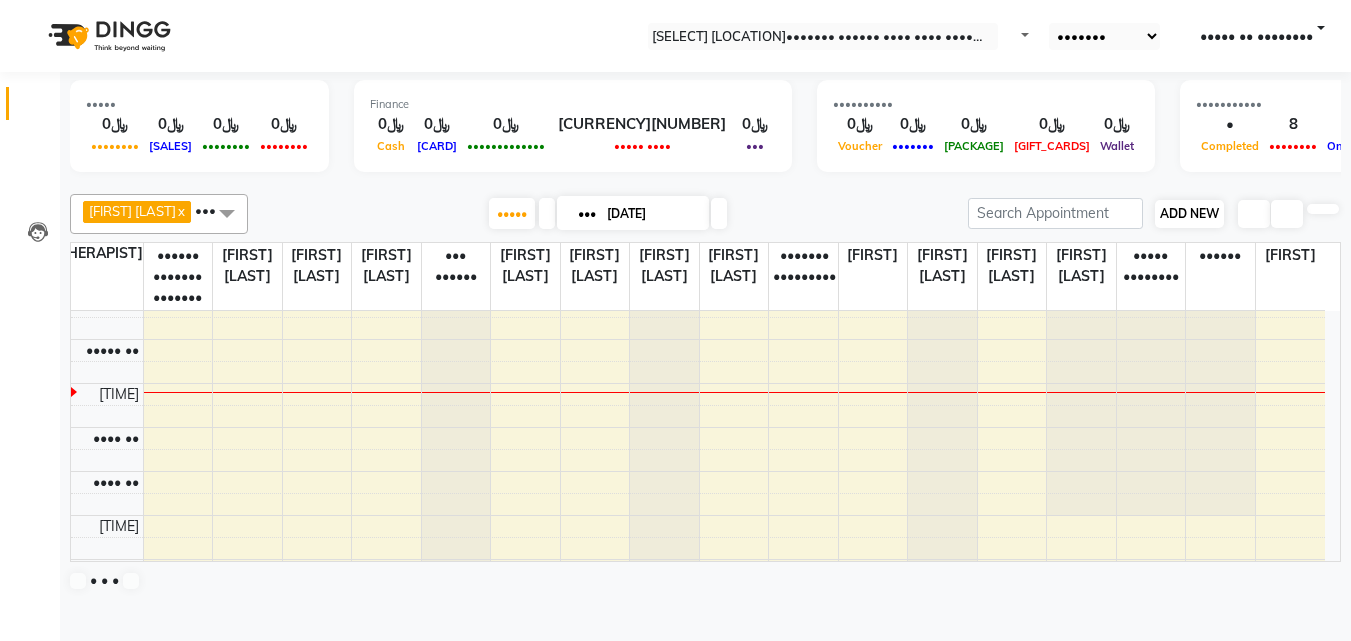 click on "ADD NEW" at bounding box center [1189, 213] 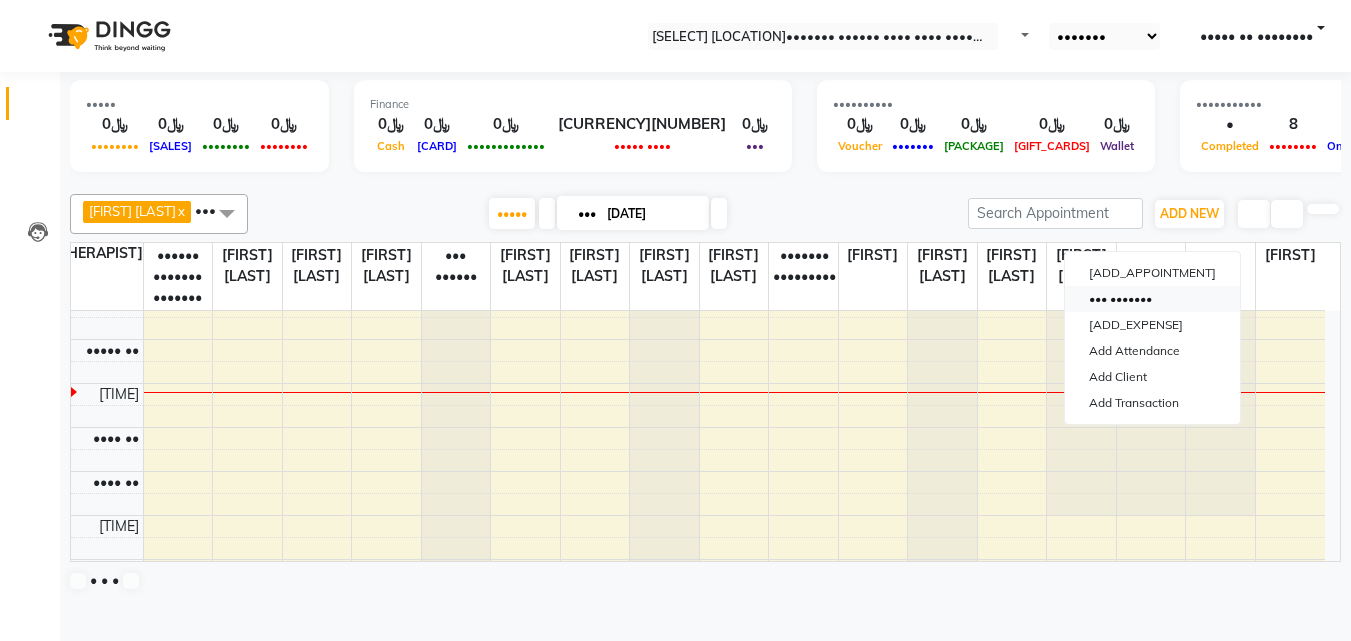 click on "••• •••••••" at bounding box center [1152, 299] 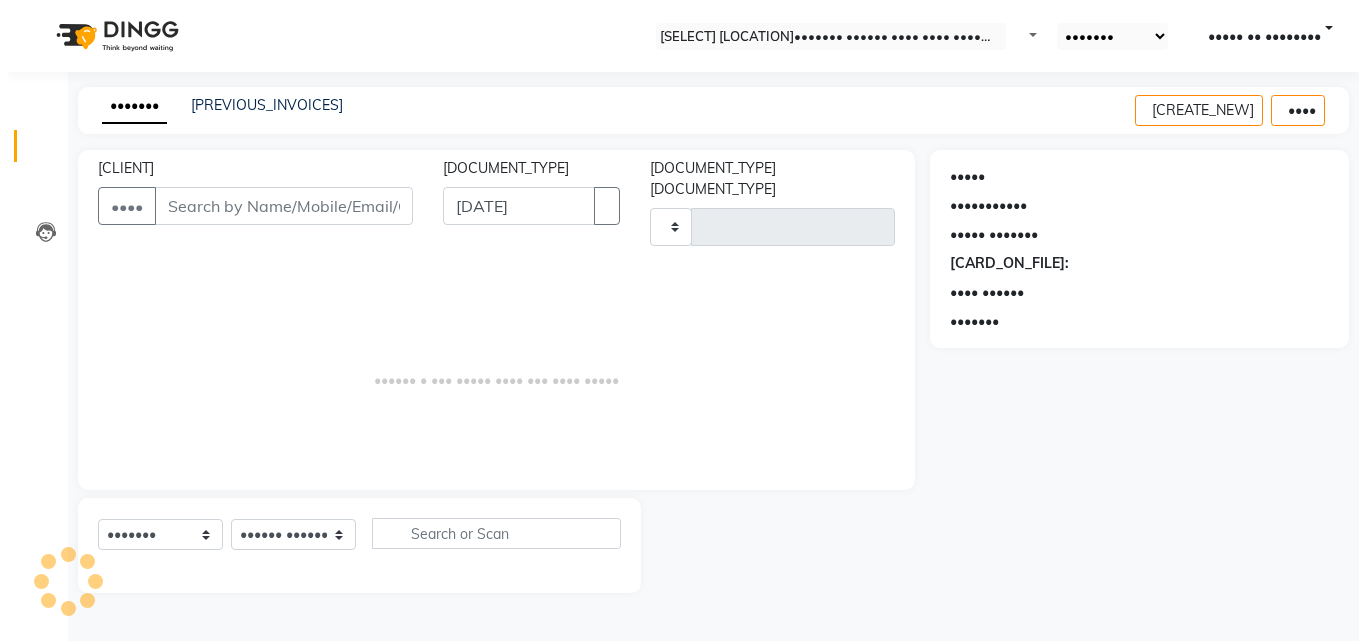 scroll, scrollTop: 0, scrollLeft: 0, axis: both 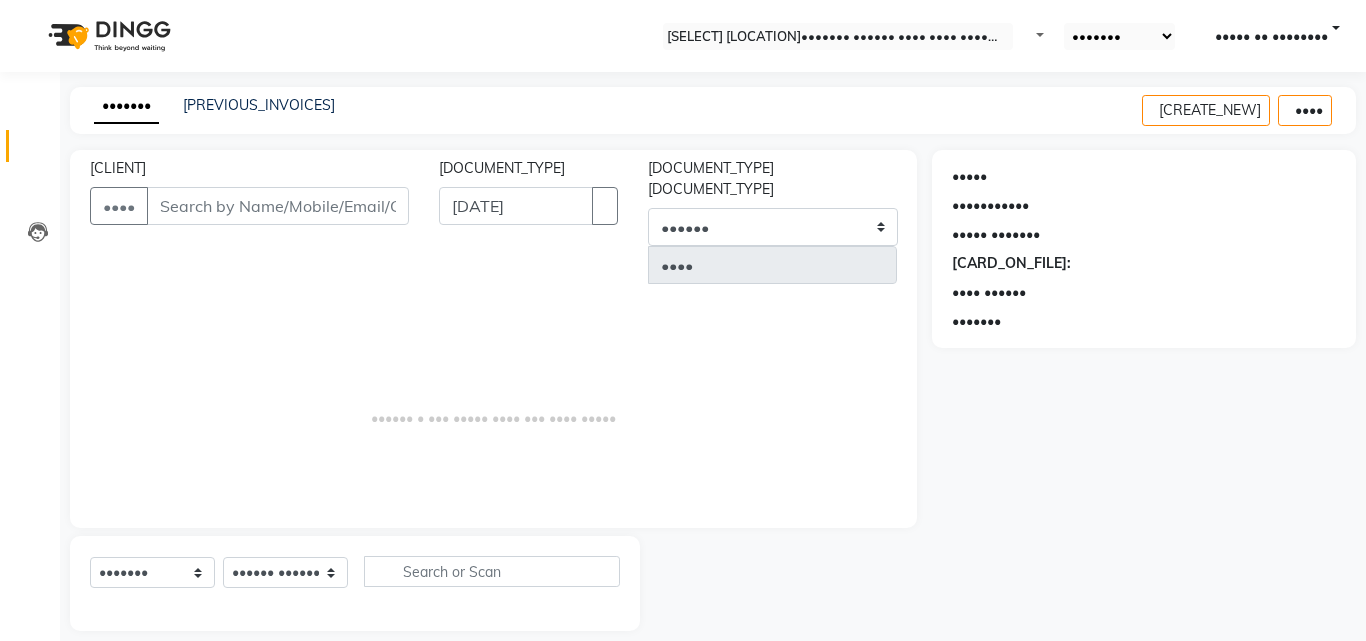 click on "[CLIENT]" at bounding box center [278, 206] 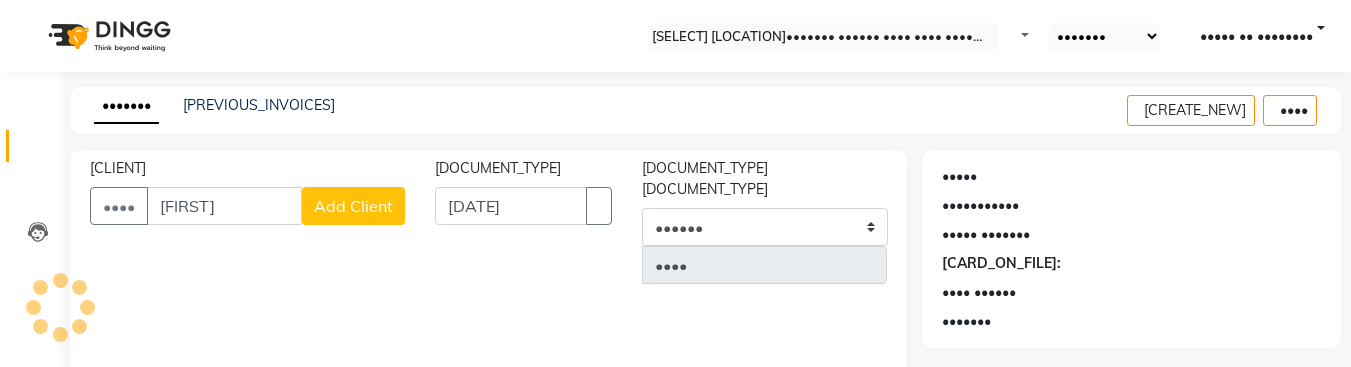 type on "[FIRST]" 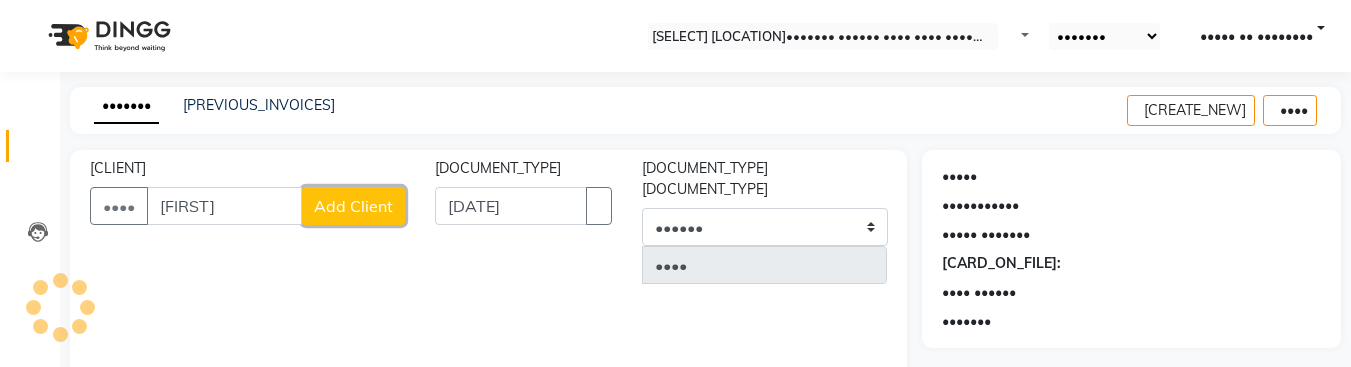 click on "Add Client" at bounding box center [353, 206] 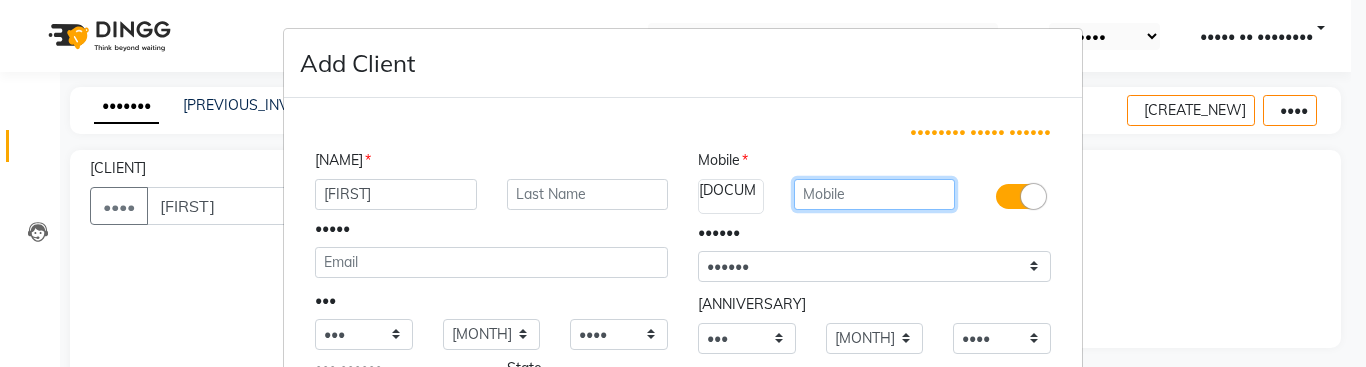 click at bounding box center [875, 194] 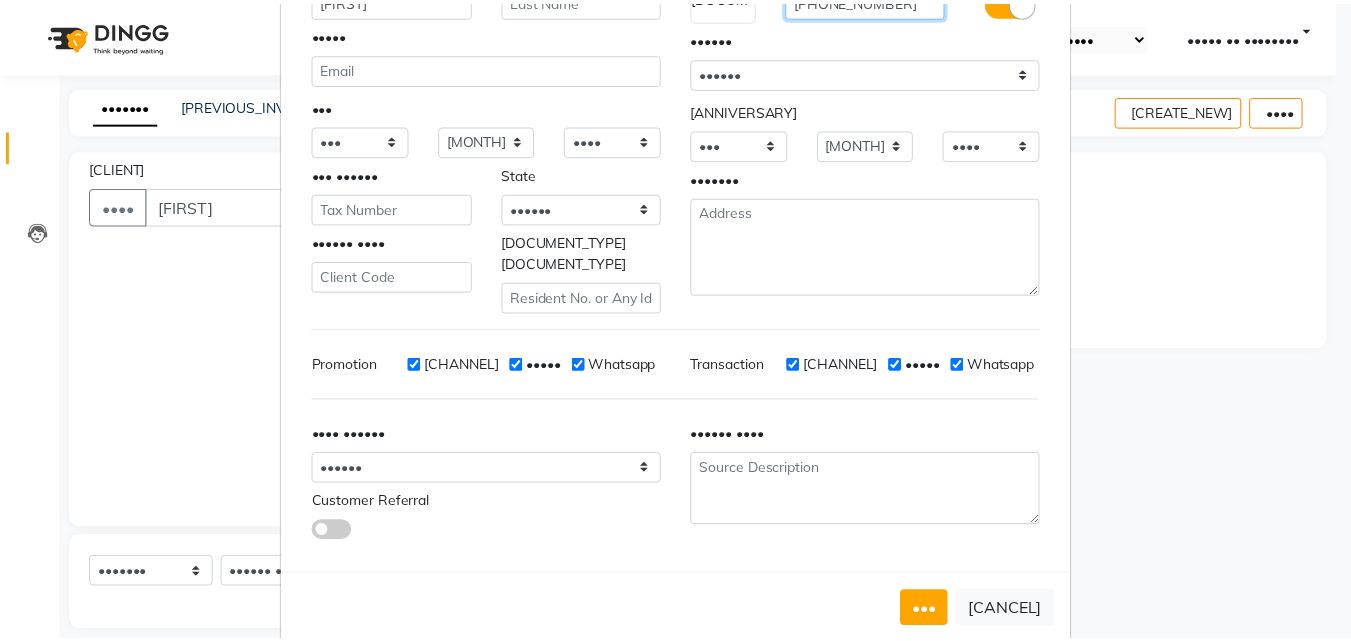 scroll, scrollTop: 208, scrollLeft: 0, axis: vertical 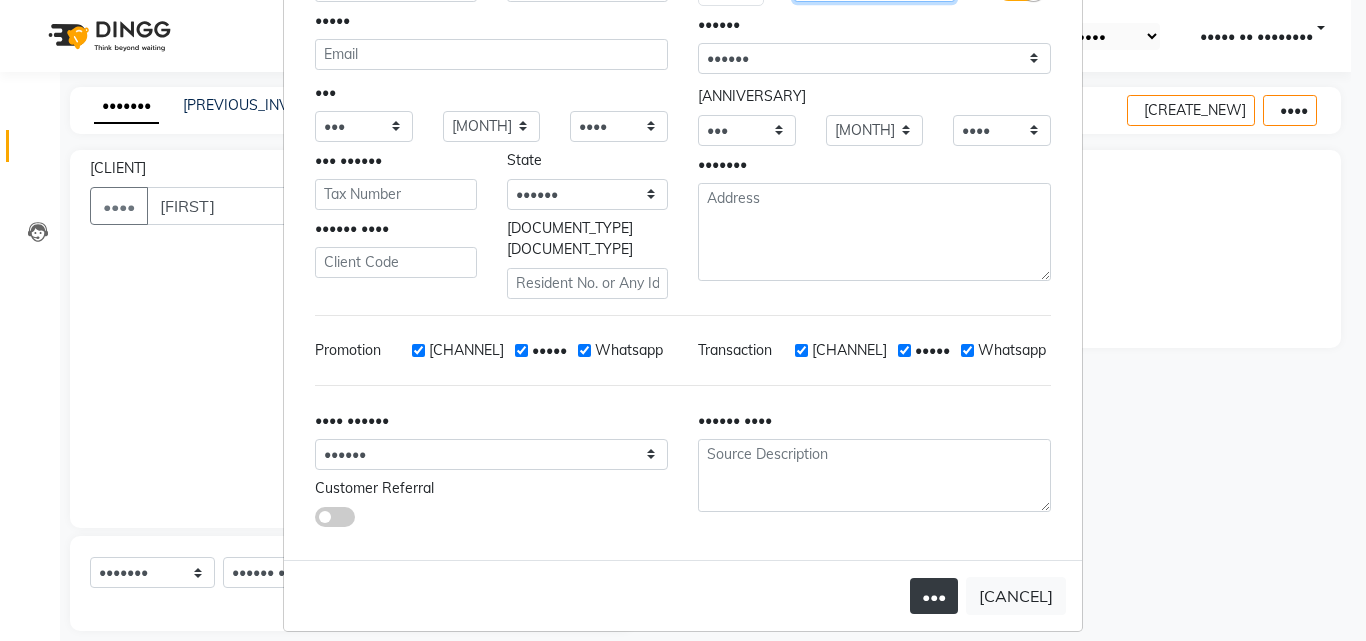 type on "[PHONE_NUMBER]" 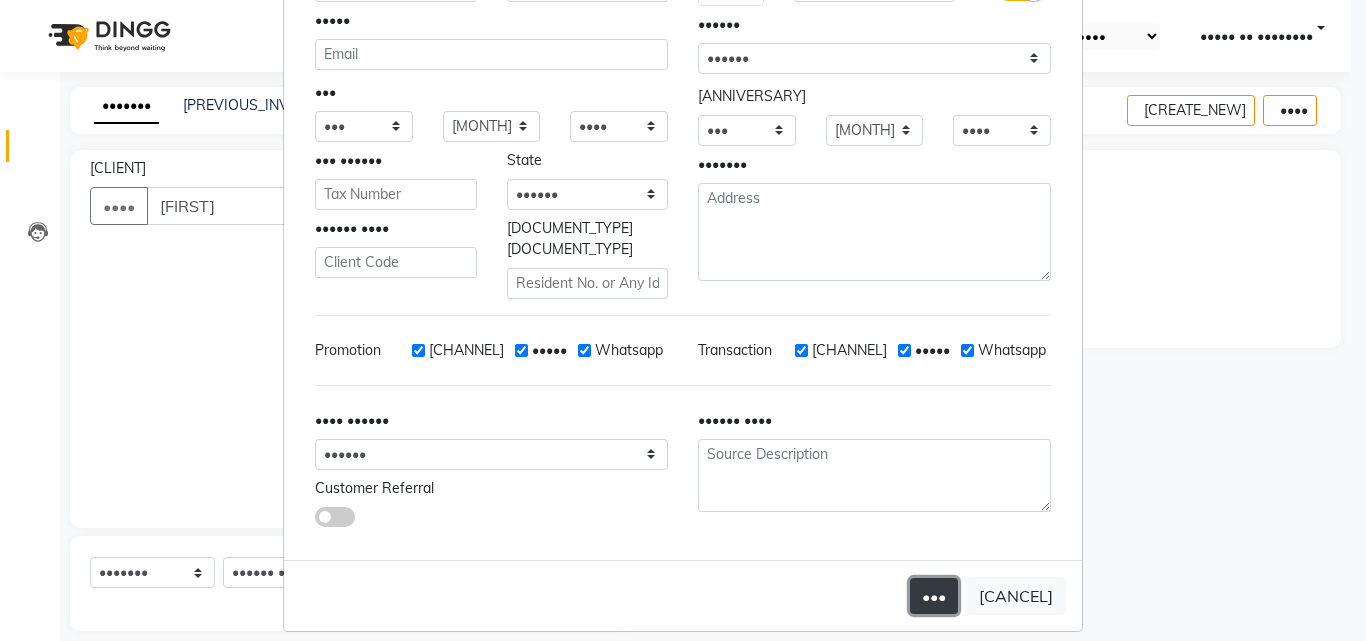 click on "•••" at bounding box center [934, 596] 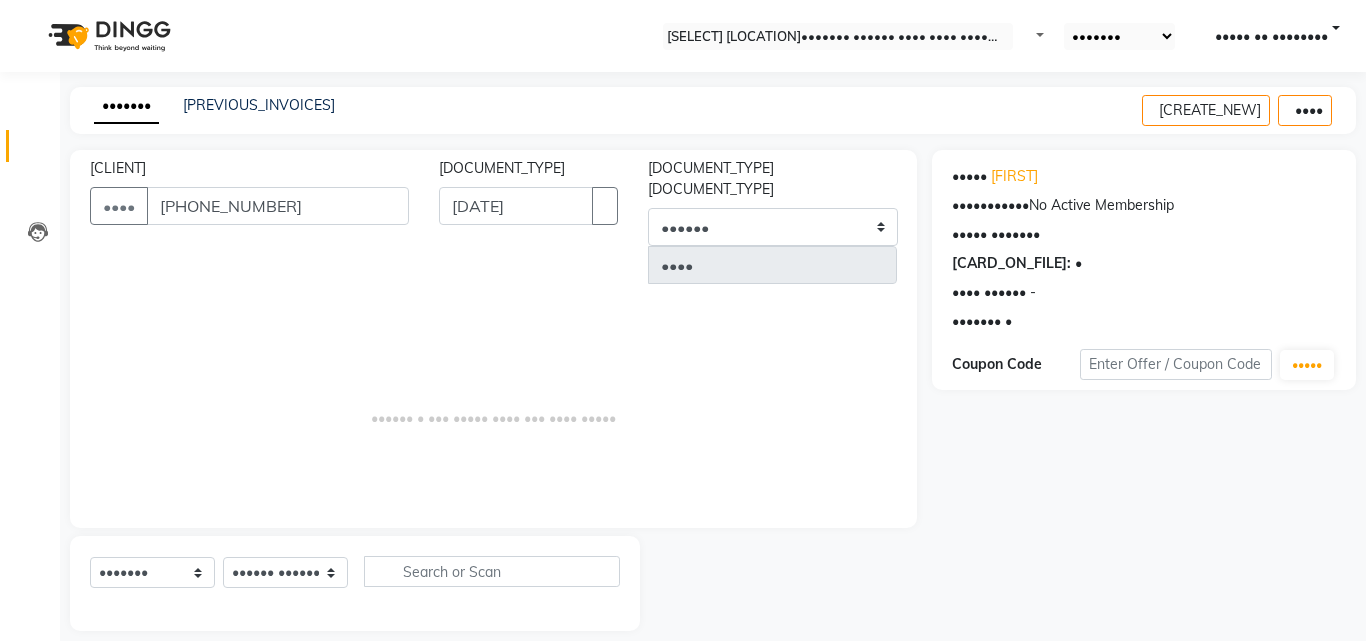 click on "••••••  •••••••  •••••••  ••••••••••  ••••••• ••••••• ••••••• •••• ••••  •••••• ••••••••• •••••••••• ••••• •••••••• ••••• ••••••••• •••••• •••••••• ••• •••••• ••••• •••••• •••••• •••••• ••••••• ••••••• ••••• •••••• •••••• ••••• •••••• ••• •••••• ••••••• ••••••••••• ••••••• ••••••• ••••••• ••••••• ••••• •••• •••••••• ••••• ••• ••••• •••••• •••••••••• ••••• ••••• •••• ••••••• •••• •••••• •••••• •••••••• •••••• •••••• ••••••• •••••• ••••• ••••••• ••••••••• ••••••• ••••• •••••• ••••• •••• •••••• ••••  ••••••••• •••••• •••••••• ••••••• ••••••••• ••••• •• •••••••• •••••• ••••••• ••••• •••••••• ••••• •••• •• •••••••• ••••" at bounding box center [355, 583] 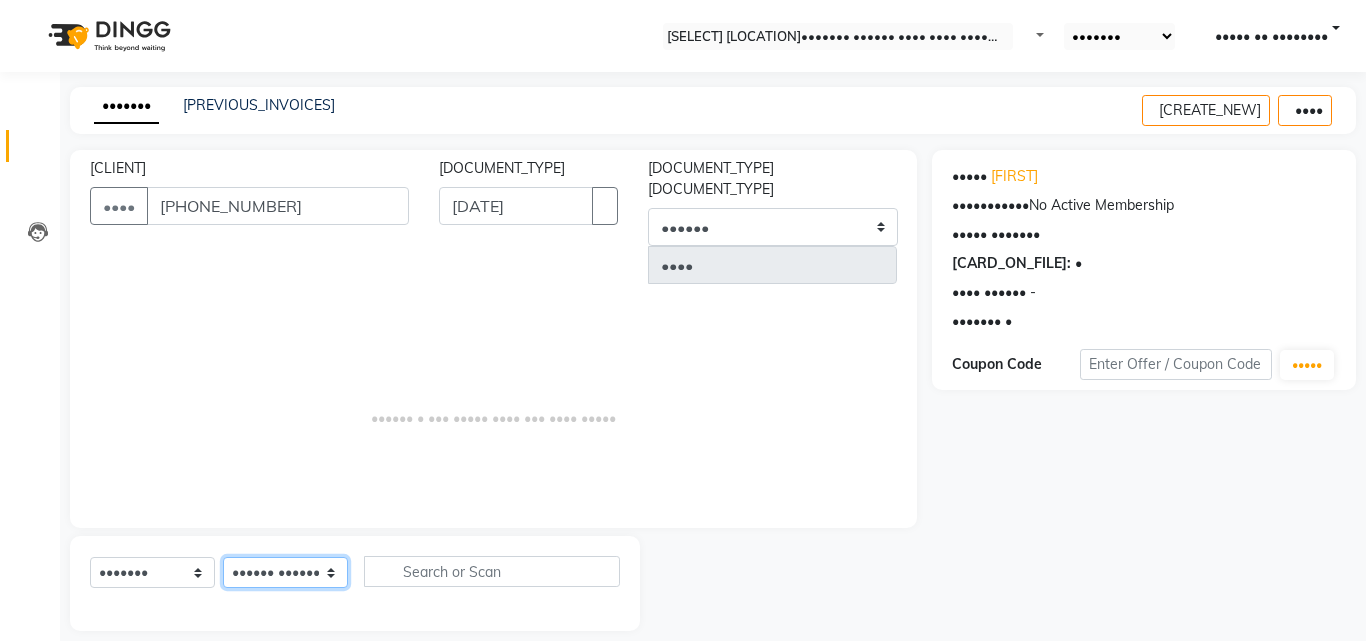 click on "•••••• ••••••••• •••••••••• ••••• •••••••• ••••• ••••••••• •••••• •••••••• ••• •••••• ••••• •••••• •••••• •••••• ••••••• ••••••• ••••• •••••• •••••• ••••• •••••• ••• •••••• ••••••• ••••••••••• ••••••• ••••••• ••••••• ••••••• ••••• •••• •••••••• ••••• ••• ••••• •••••• •••••••••• ••••• ••••• •••• ••••••• •••• •••••• •••••• •••••••• •••••• •••••• ••••••• •••••• ••••• ••••••• ••••••••• ••••••• ••••• •••••• ••••• •••• •••••• ••••  ••••••••• •••••• •••••••• ••••••• ••••••••• ••••• •• •••••••• •••••• ••••••• ••••• •••••••• ••••• •••• •• •••••••• ••••" at bounding box center (285, 572) 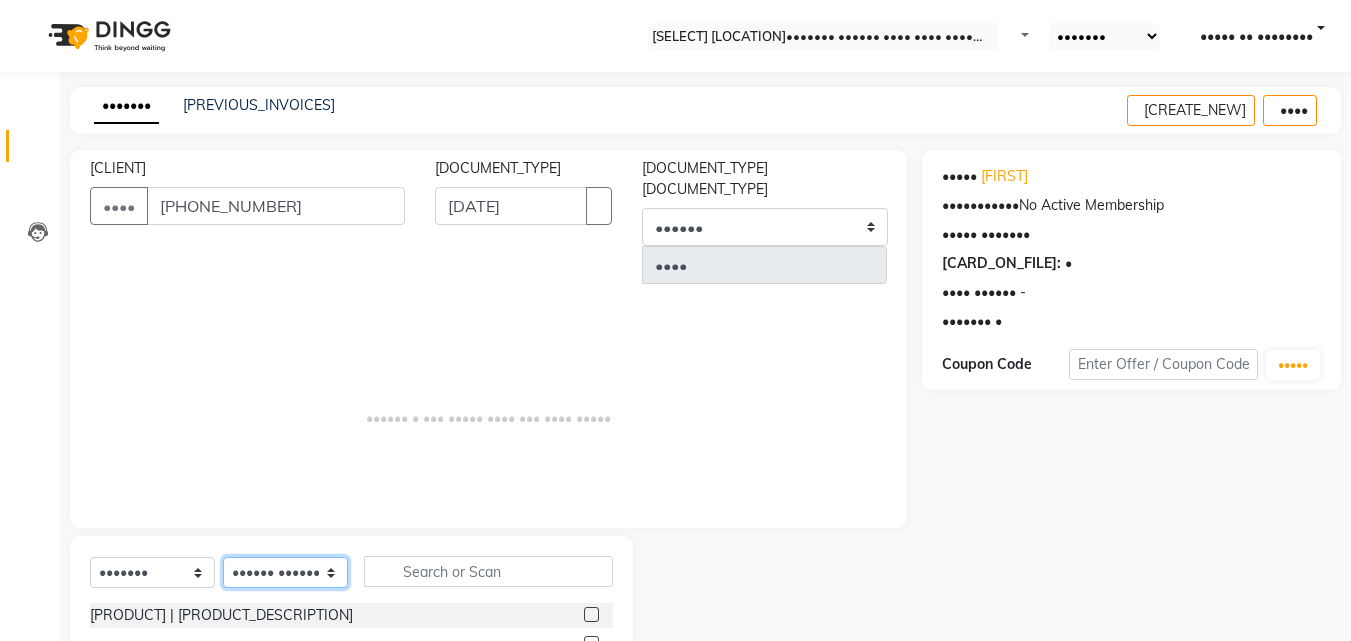 scroll, scrollTop: 100, scrollLeft: 0, axis: vertical 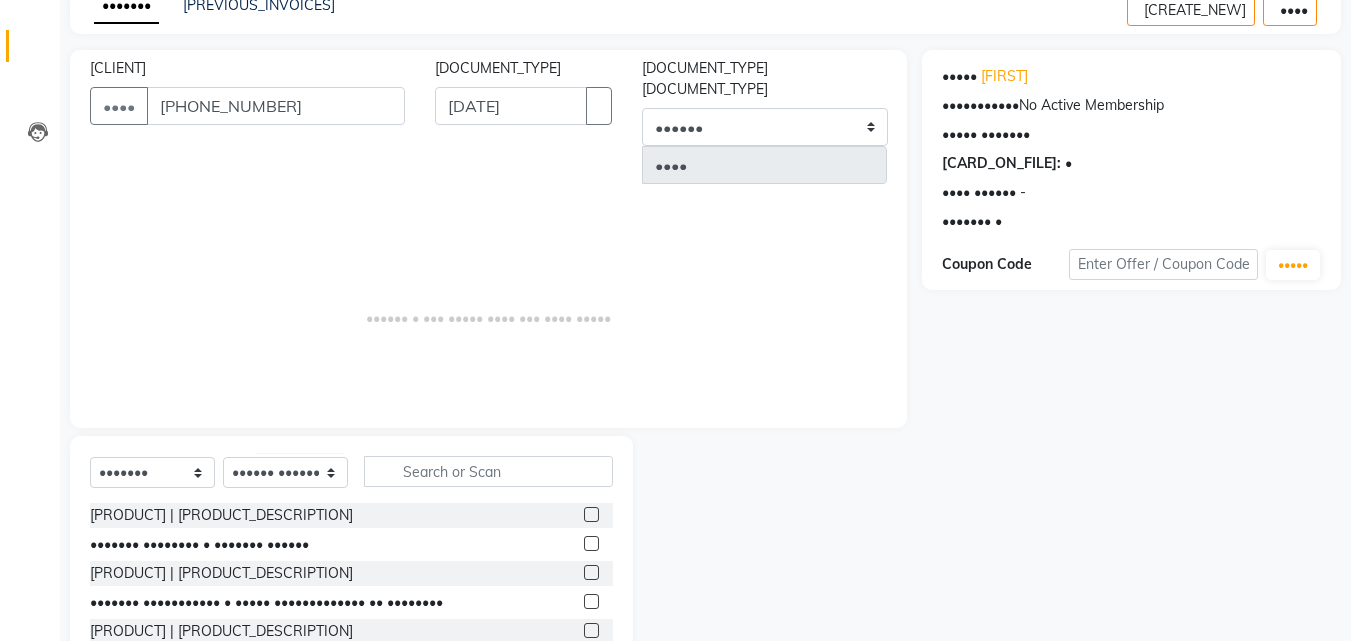 click at bounding box center [591, 514] 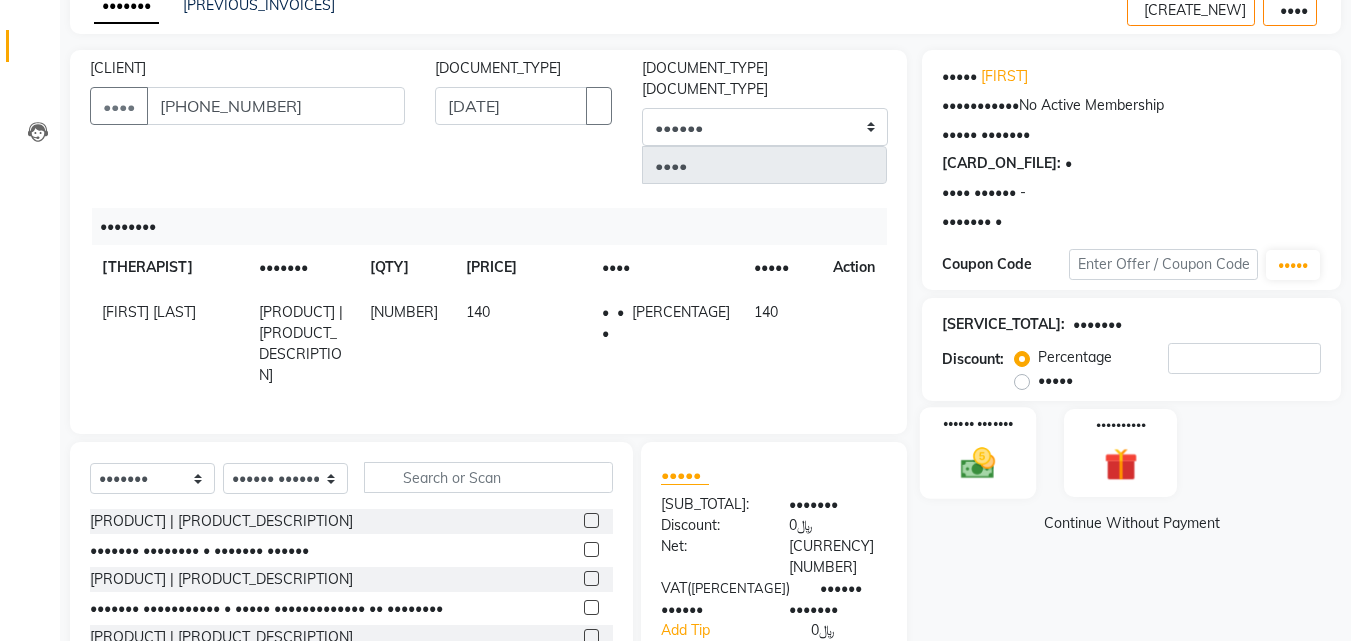 click at bounding box center [978, 463] 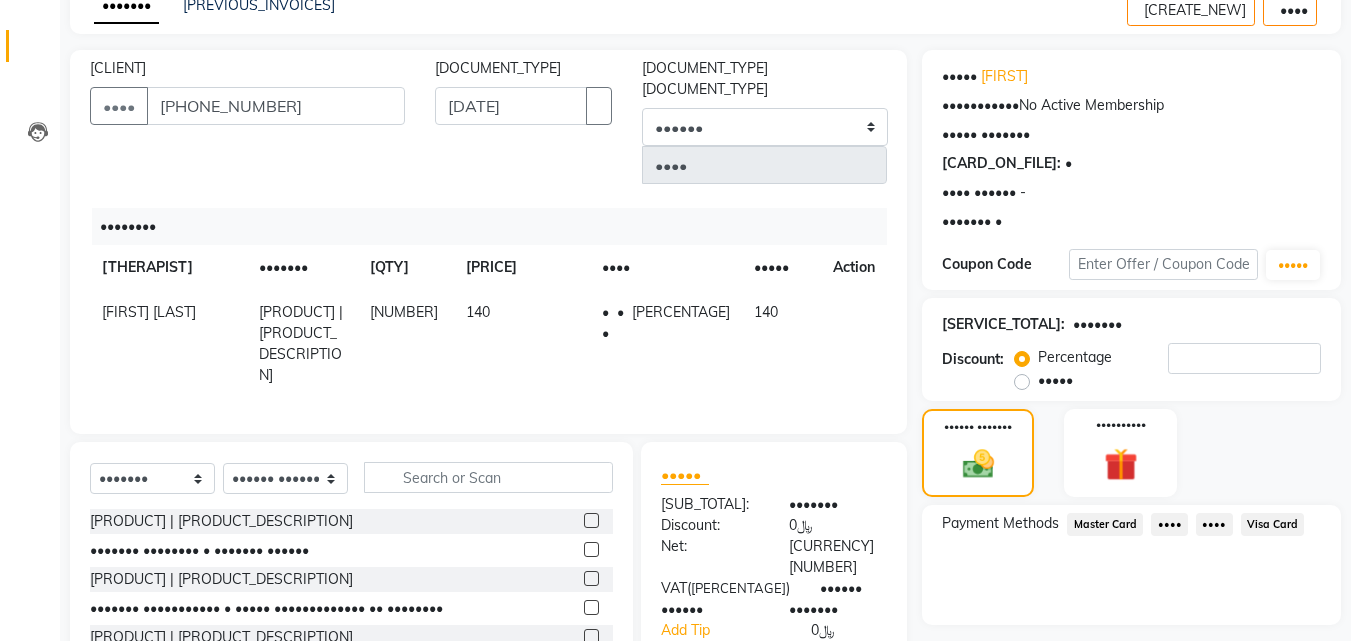 click on "Visa Card" at bounding box center [1105, 524] 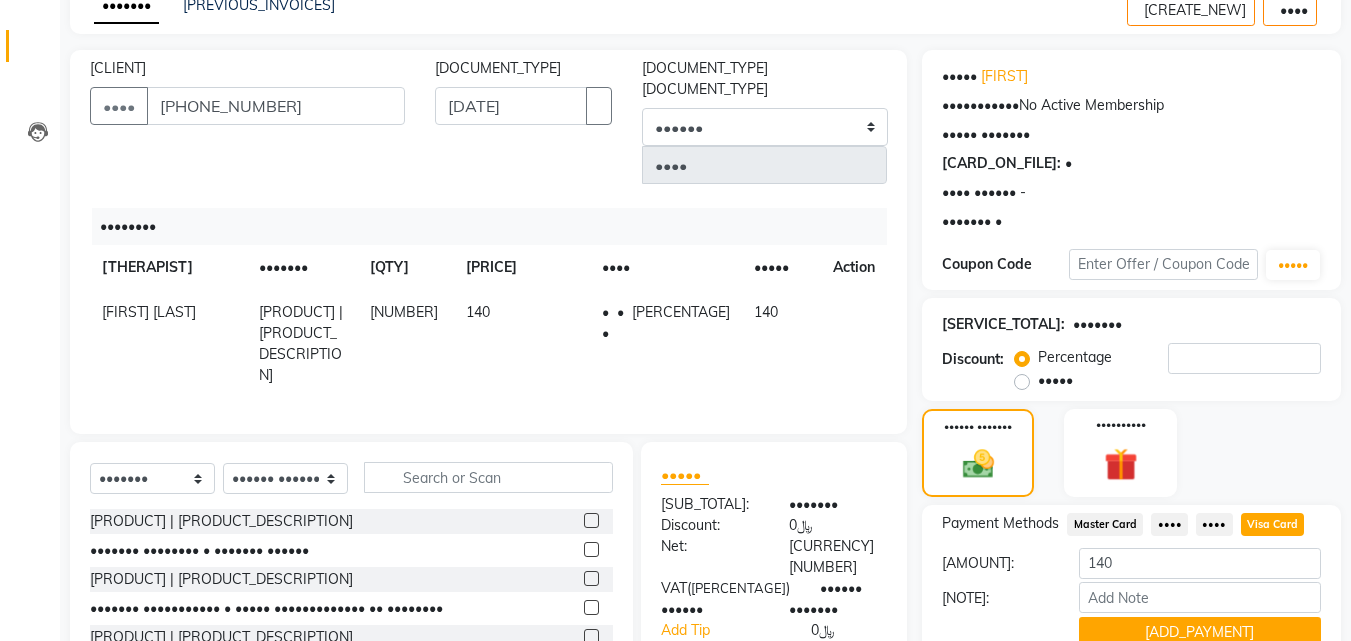scroll, scrollTop: 191, scrollLeft: 0, axis: vertical 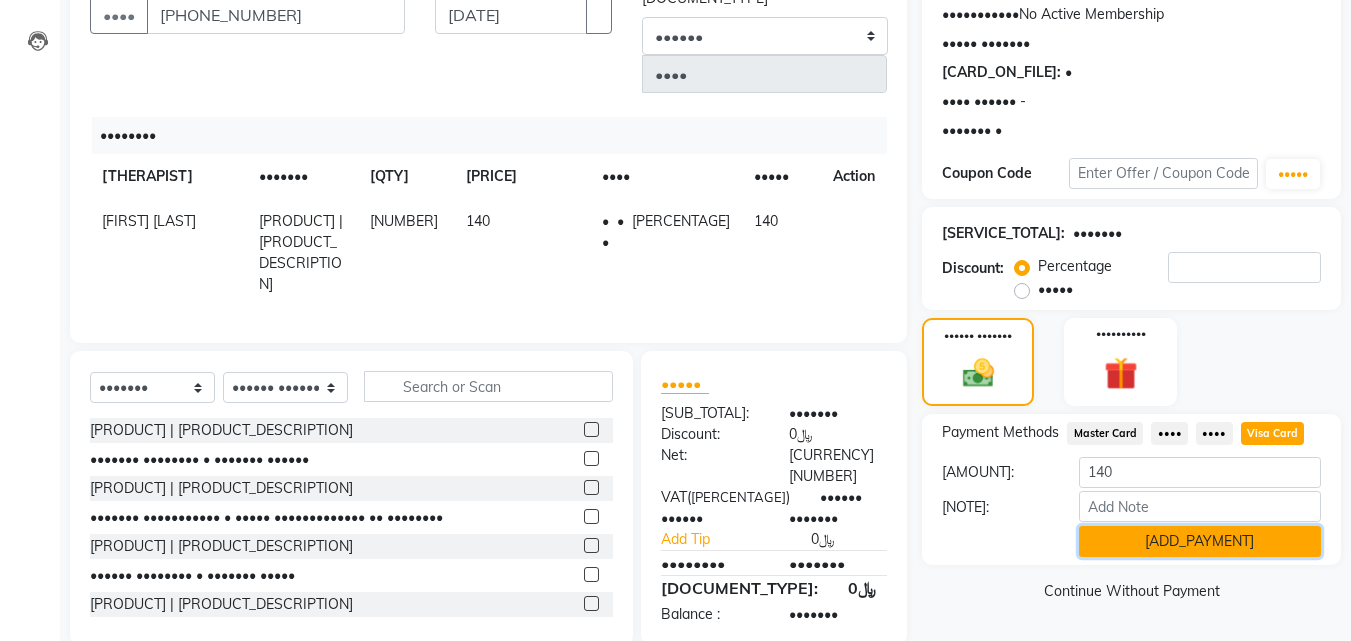 click on "[ADD_PAYMENT]" at bounding box center (1200, 541) 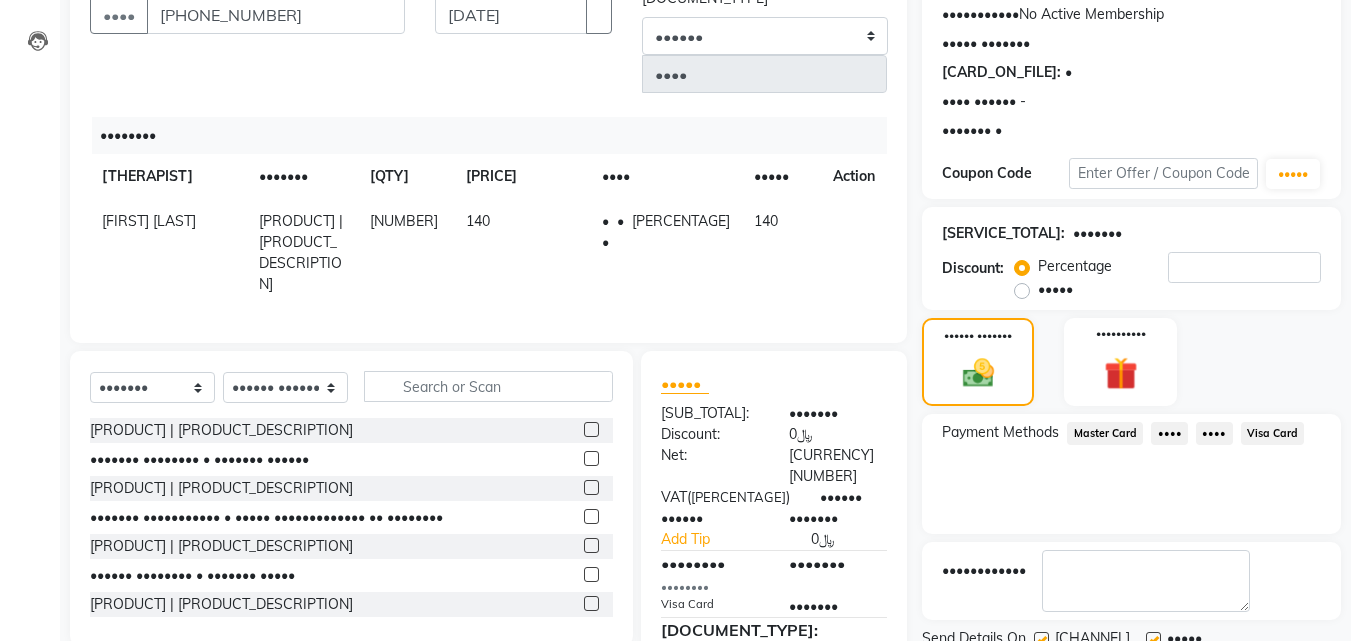 scroll, scrollTop: 275, scrollLeft: 0, axis: vertical 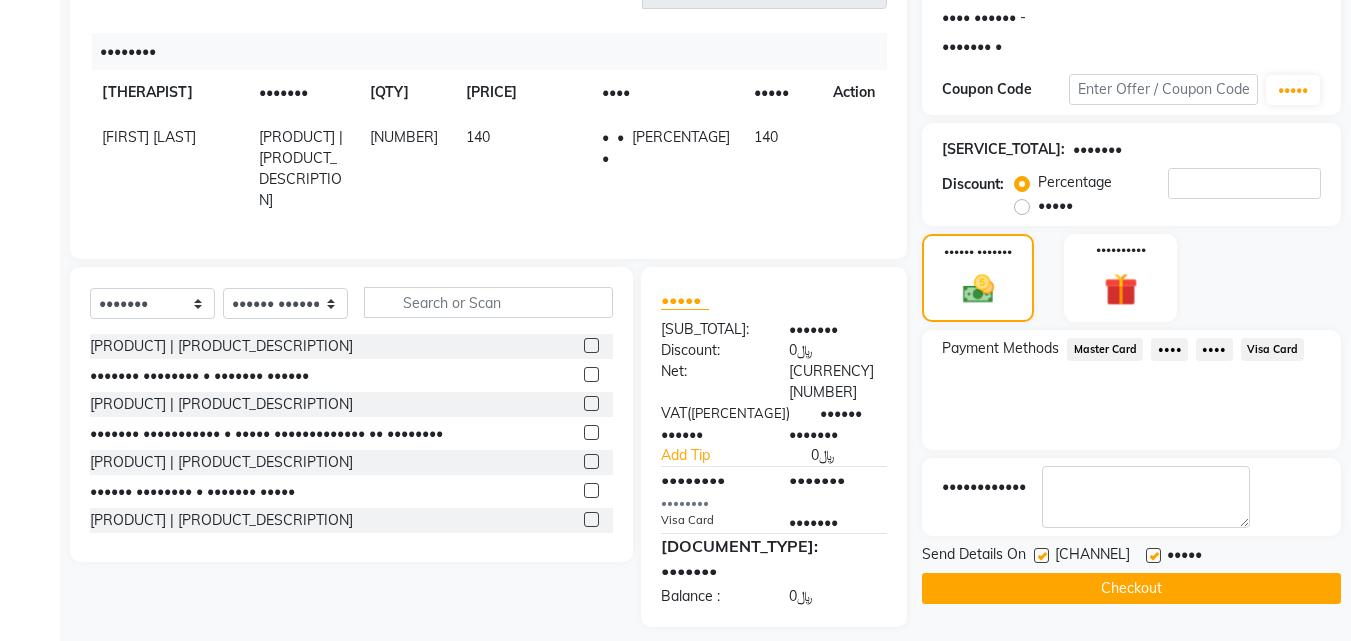 click on "Checkout" at bounding box center [1131, 588] 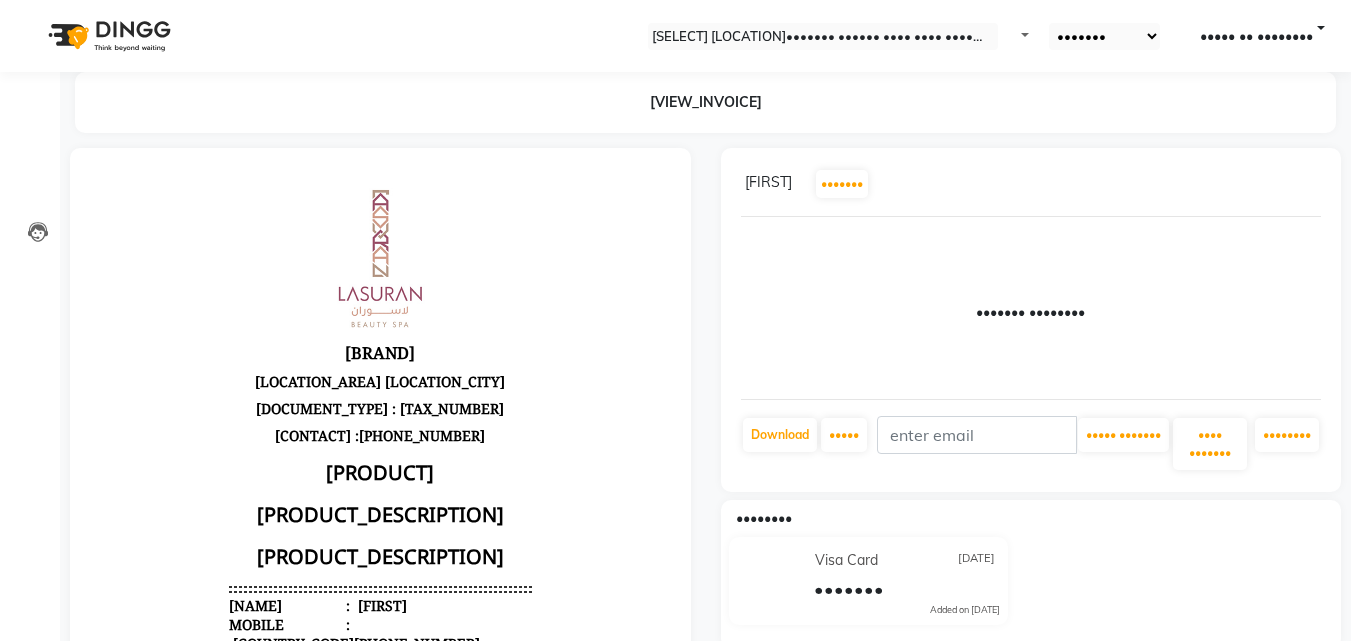 scroll, scrollTop: 0, scrollLeft: 0, axis: both 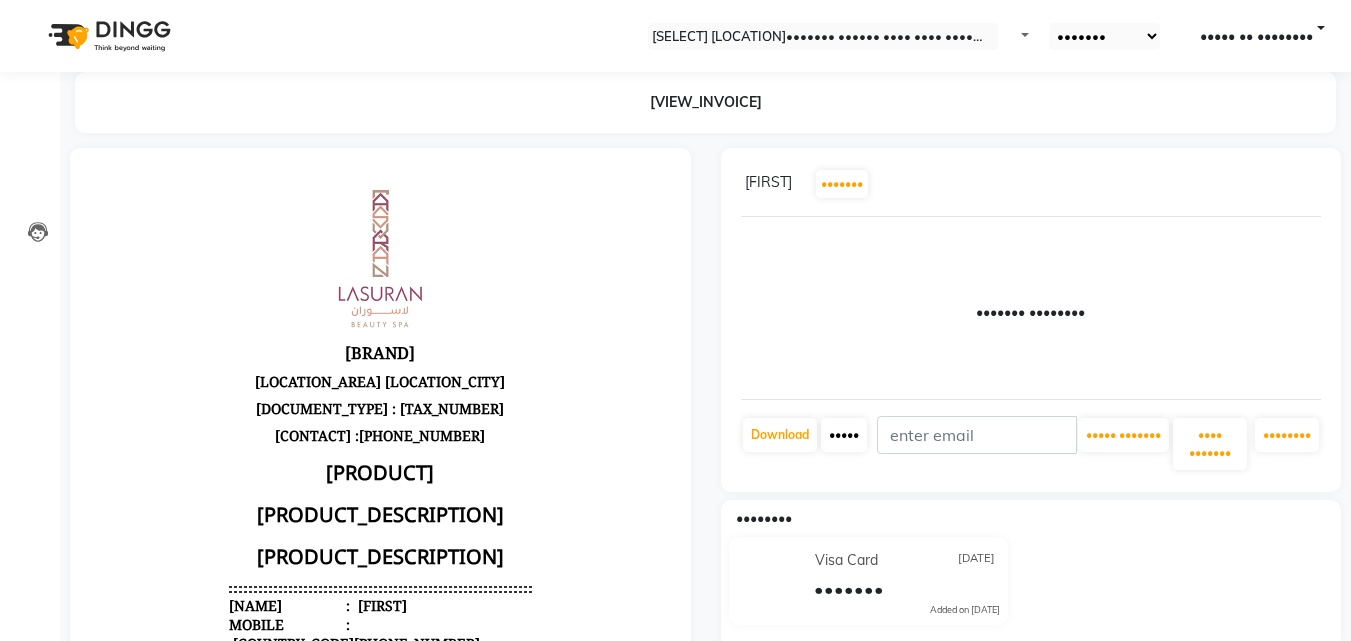 click on "•••••" at bounding box center (780, 435) 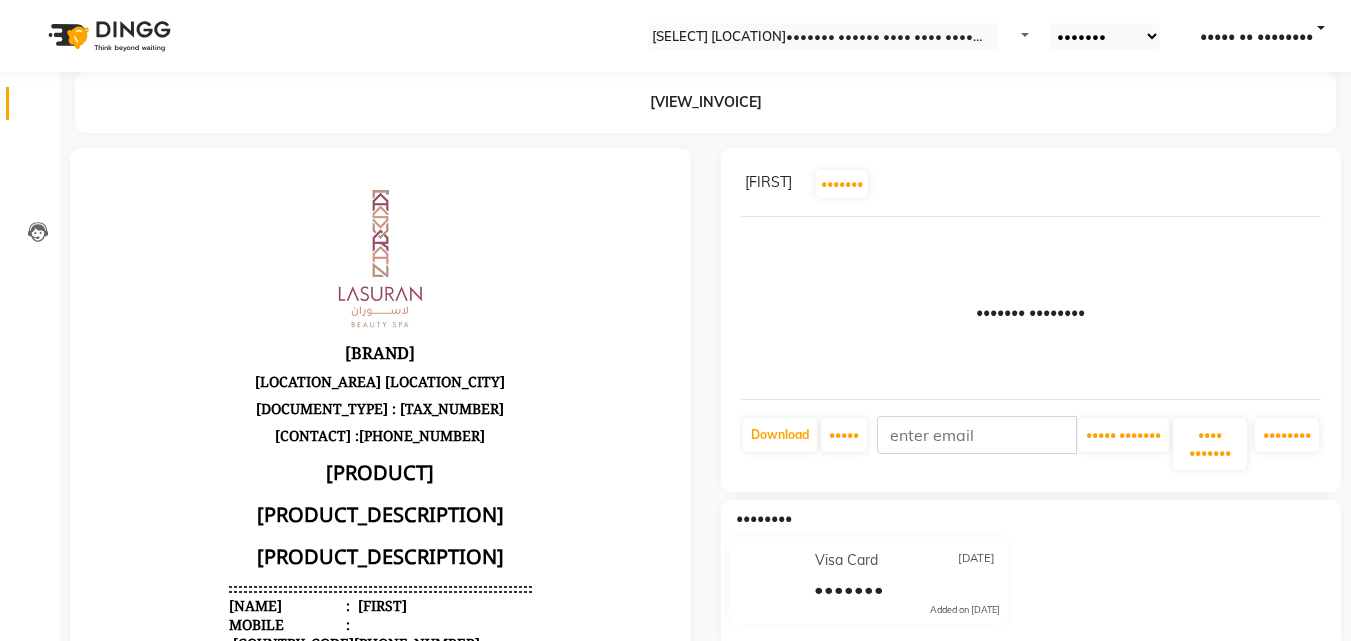 click at bounding box center (38, 108) 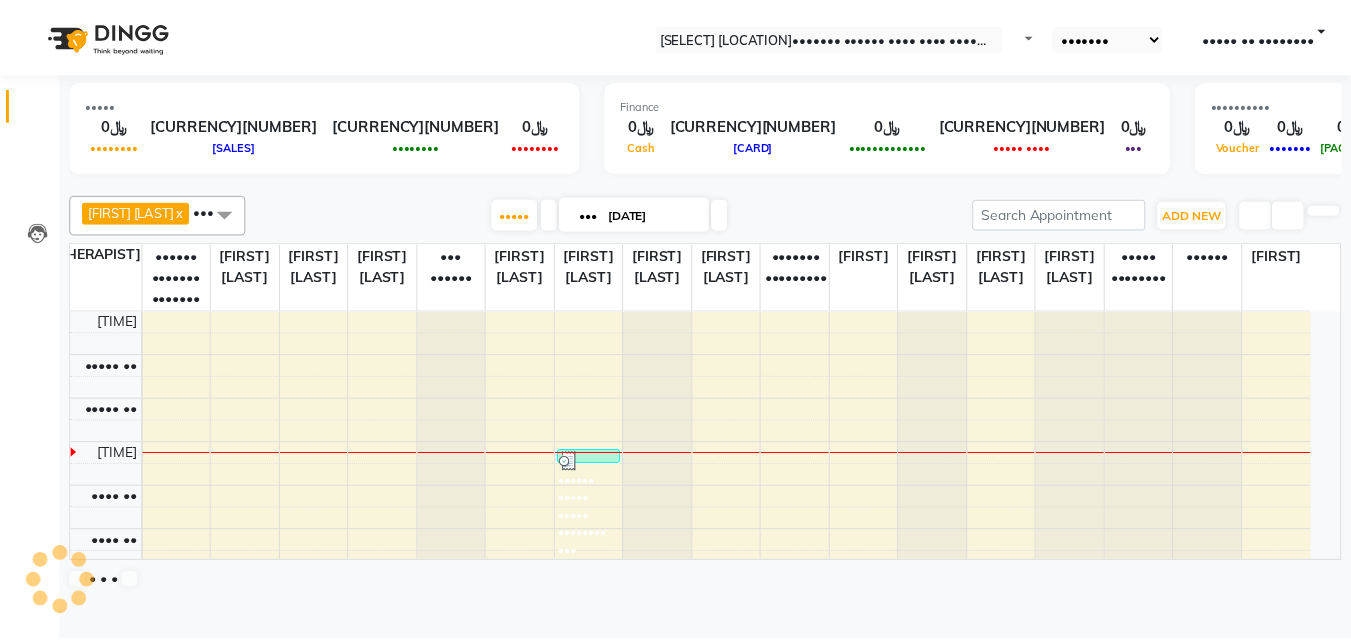 scroll, scrollTop: 0, scrollLeft: 0, axis: both 